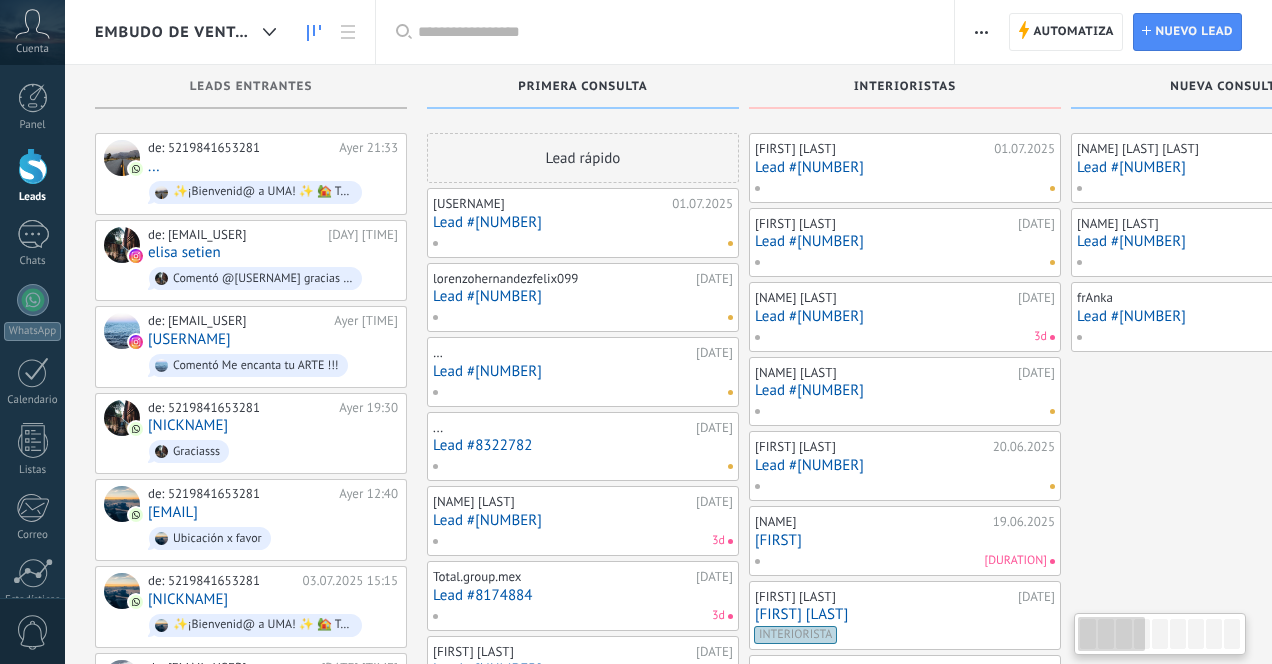 scroll, scrollTop: 0, scrollLeft: 0, axis: both 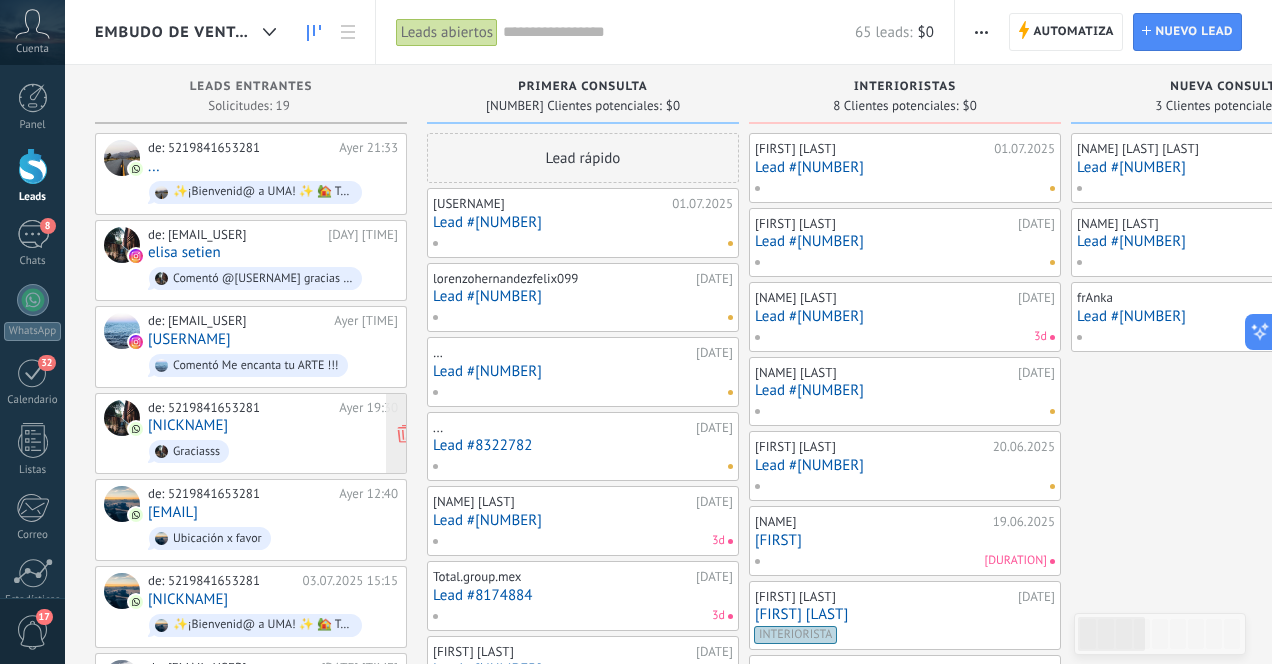 click on "Graciasss" at bounding box center [273, 451] 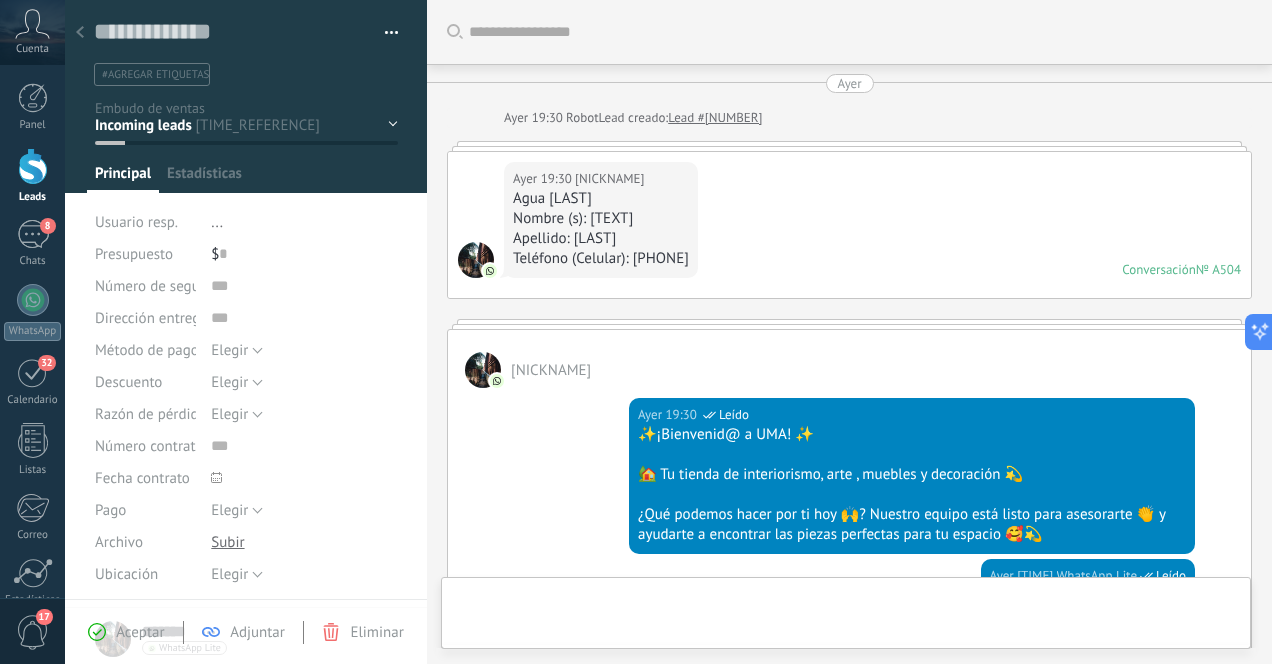 scroll, scrollTop: 30, scrollLeft: 0, axis: vertical 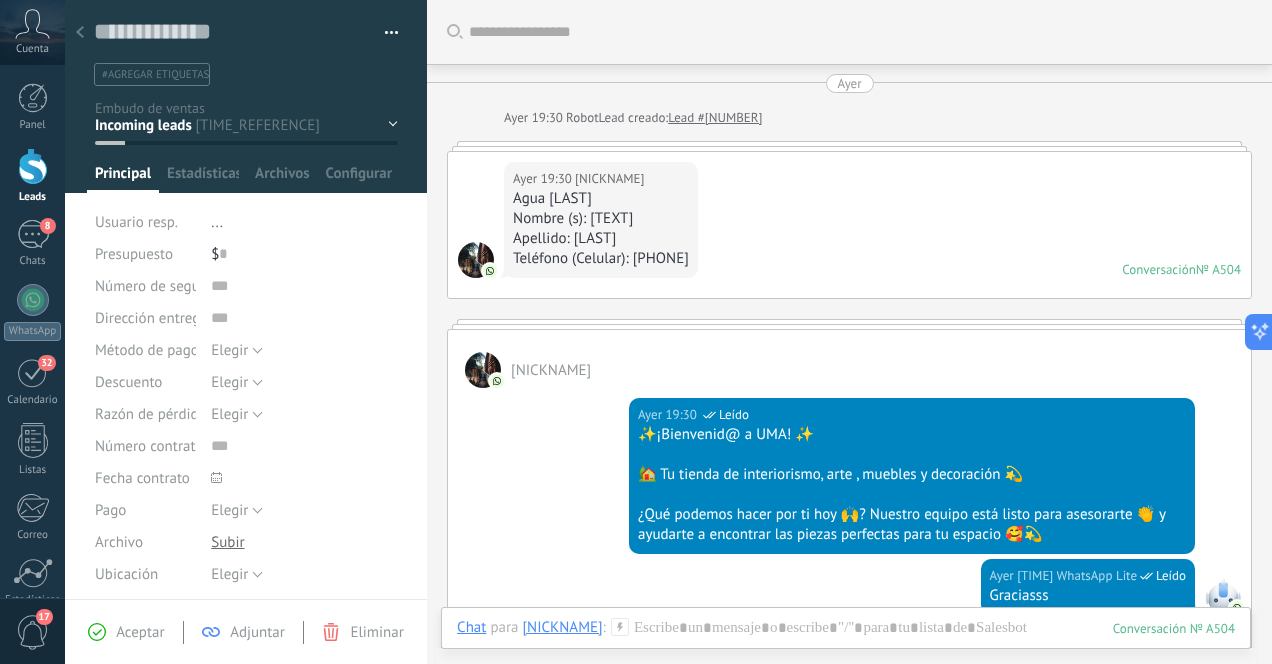 click at bounding box center [80, 32] 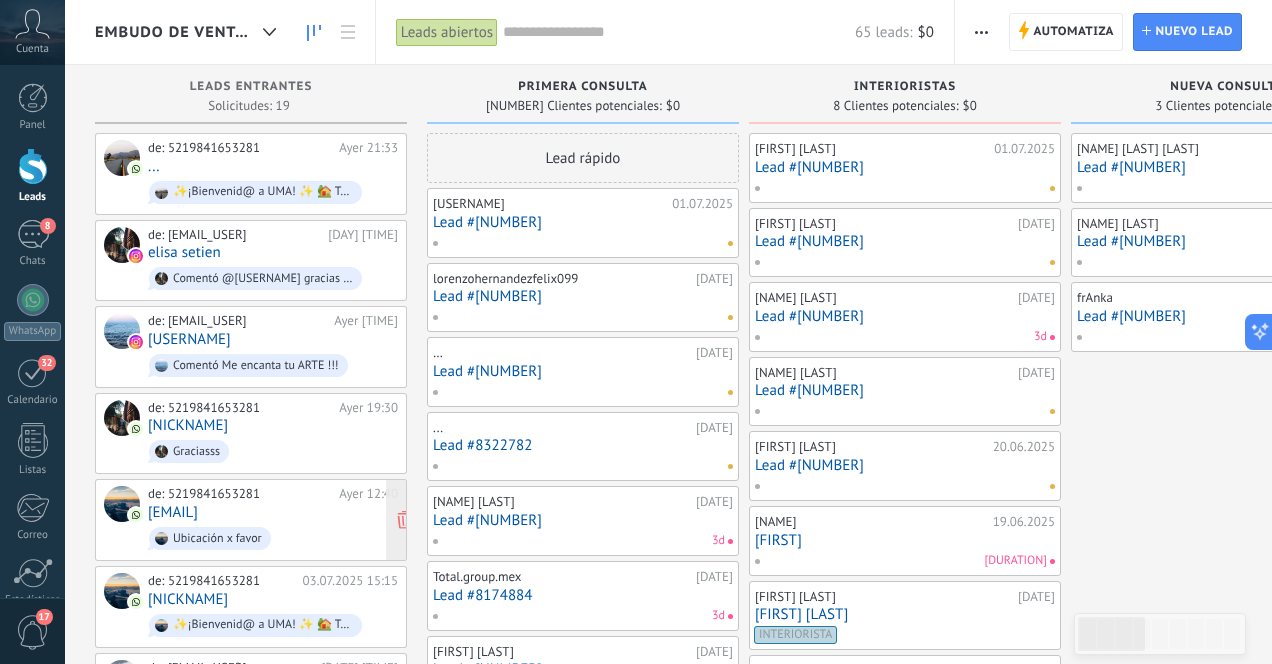 click on "Ubicación x favor" at bounding box center (273, 538) 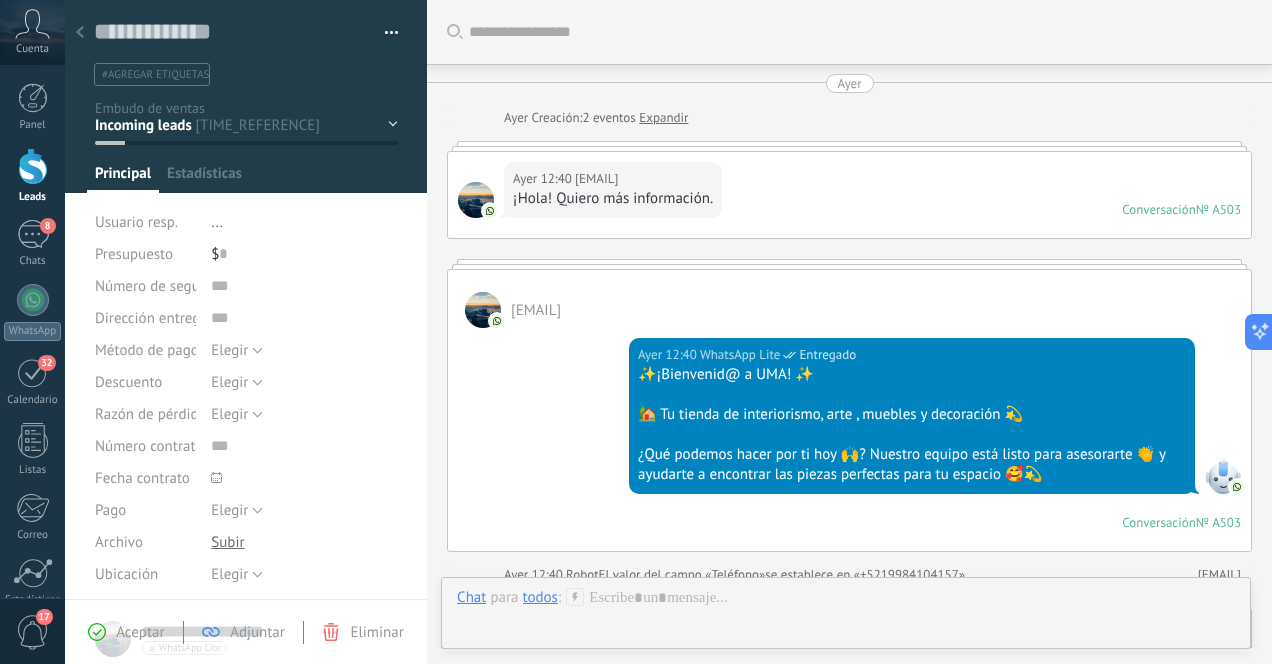 scroll, scrollTop: 30, scrollLeft: 0, axis: vertical 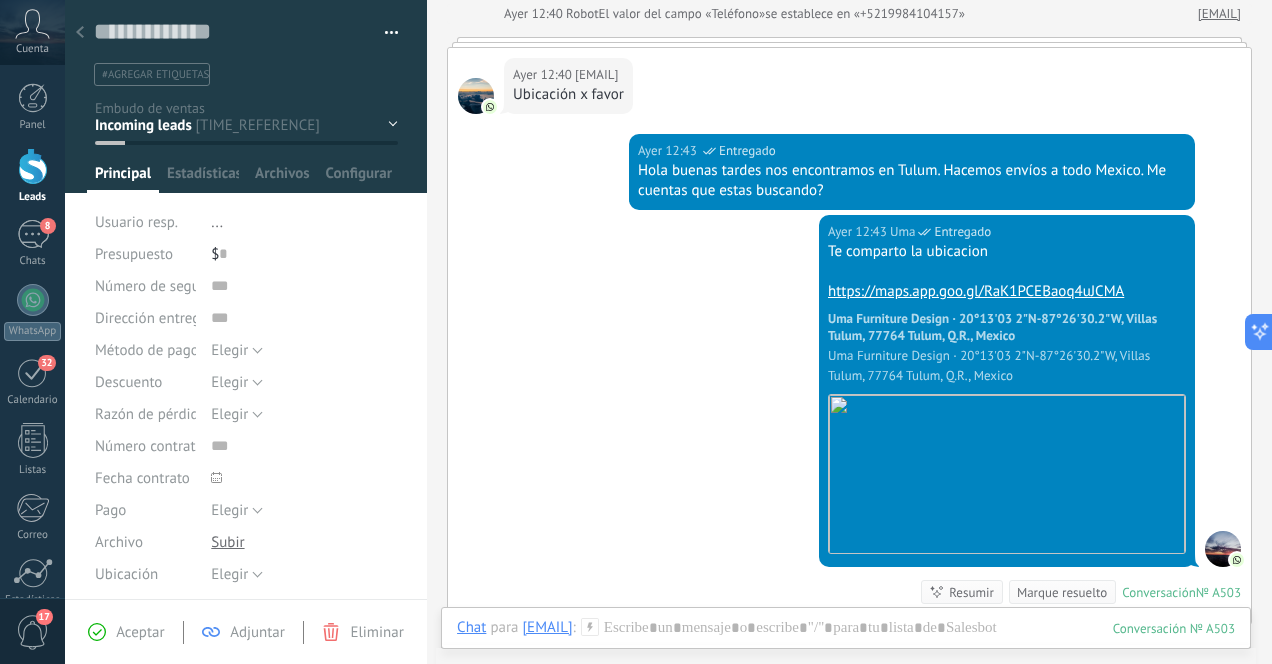 click at bounding box center [80, 32] 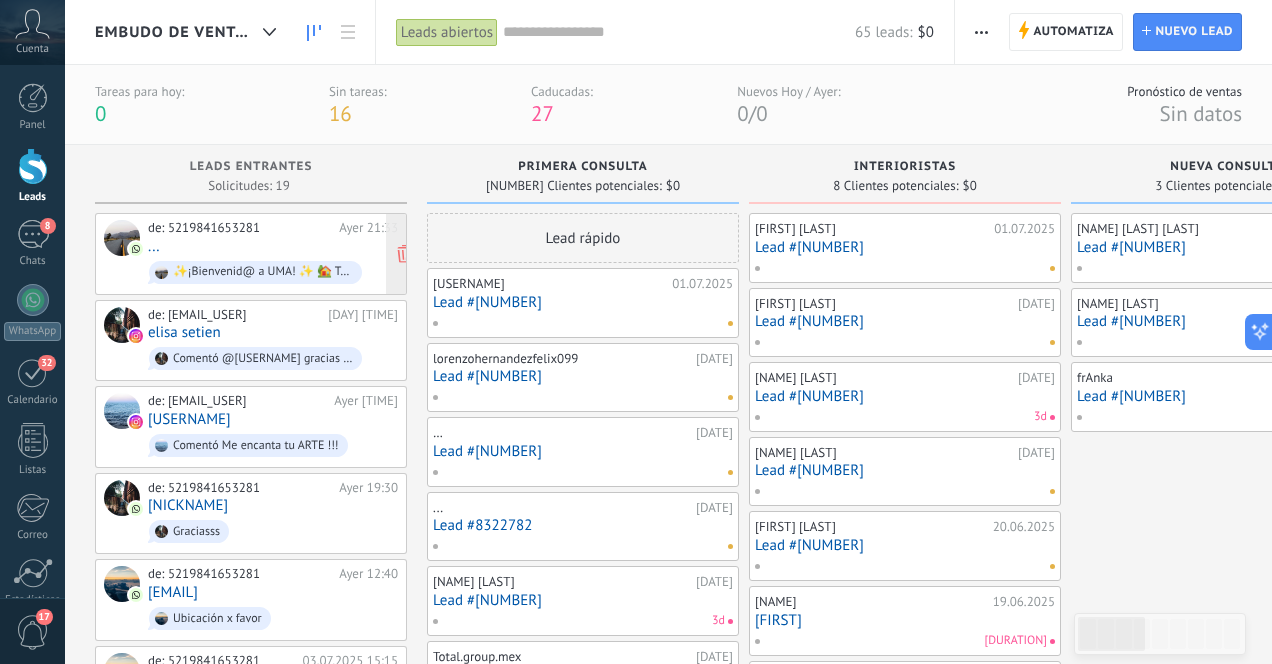 click on "de: 5219841653281
Ayer 21:33
...
✨¡Bienvenid@ a UMA! ✨
🏡 Tu tienda de interiorismo, arte , muebles y decoración 💫
¿Qué podemos hacer por ti hoy 🙌? Nuestro equipo está listo para asesorarte 👏 y ayudarte a encontrar las piezas perfectas para tu espacio 🥰💫" at bounding box center (273, 254) 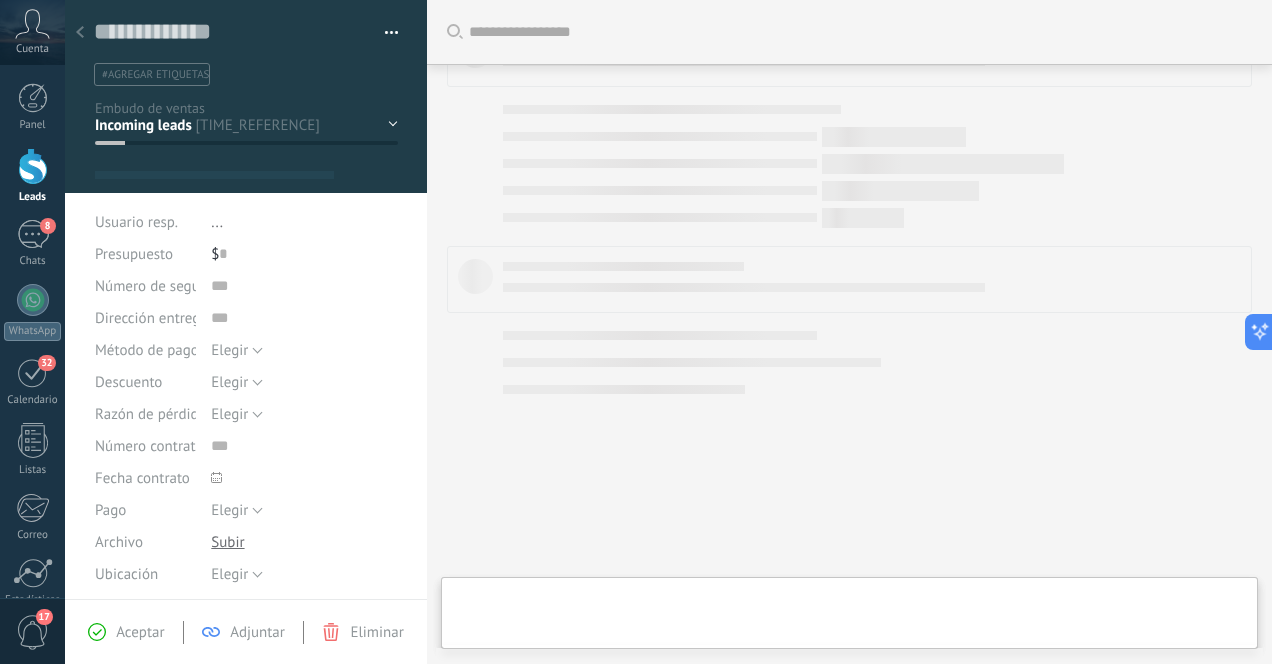 scroll, scrollTop: 282, scrollLeft: 0, axis: vertical 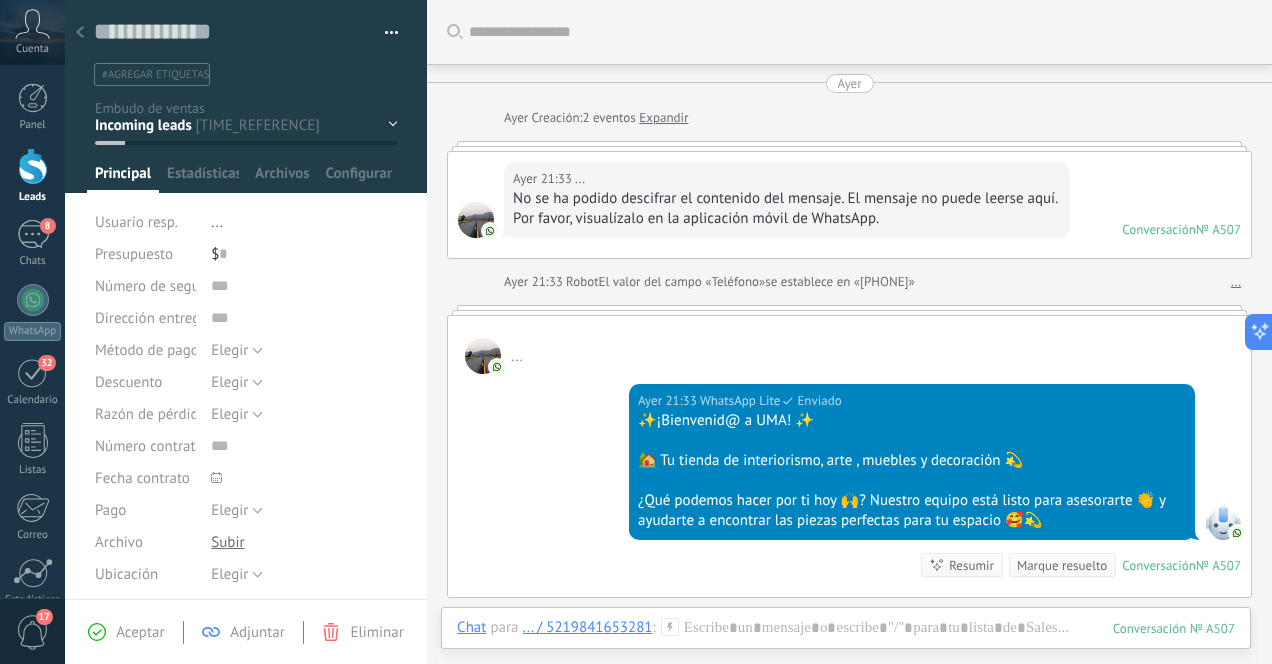 click at bounding box center (80, 33) 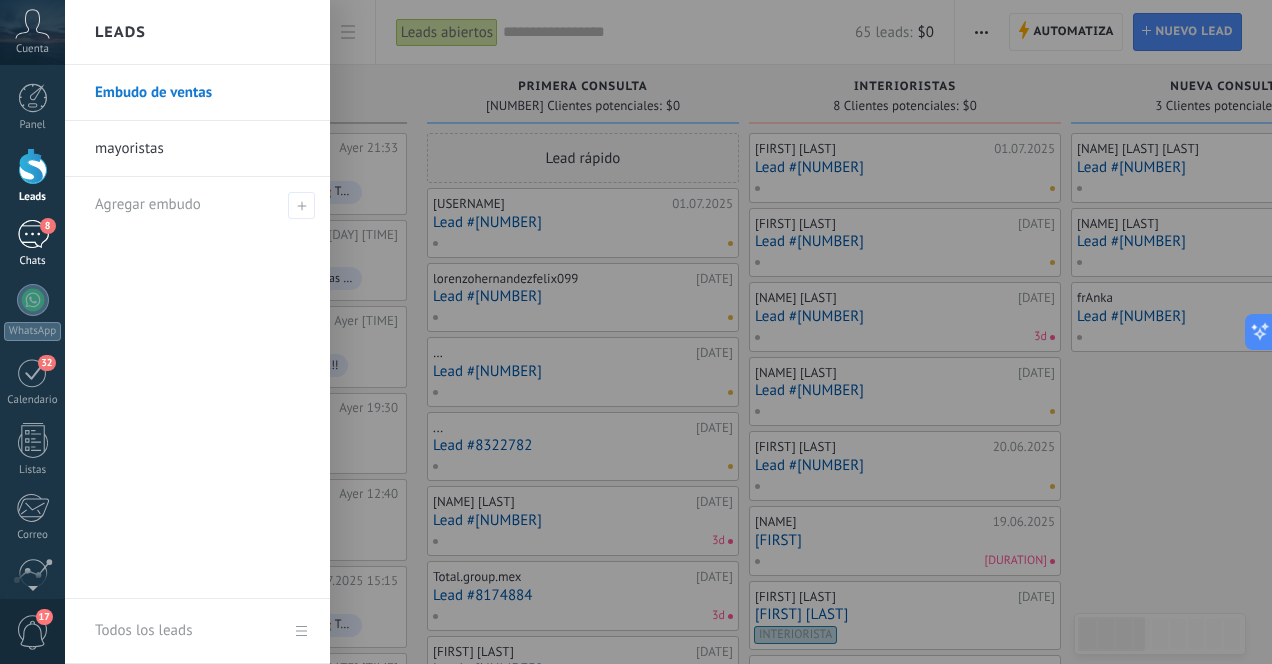 click on "8" at bounding box center (33, 234) 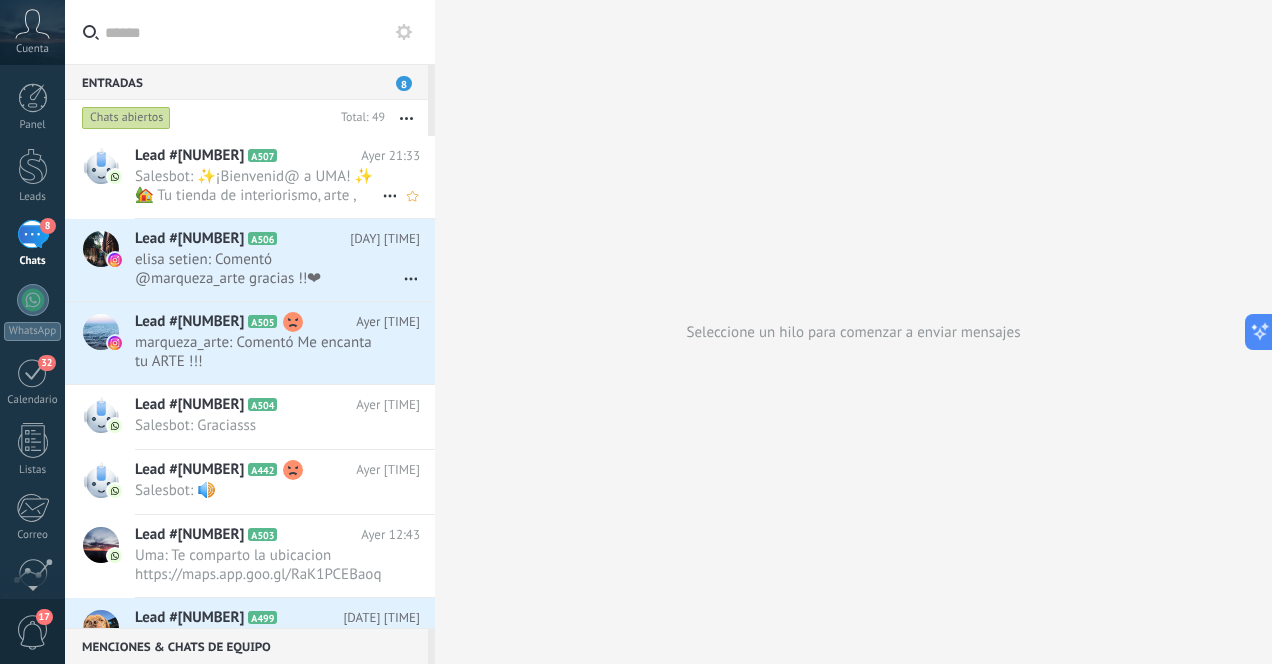 click on "Salesbot: ✨¡Bienvenid@ a UMA! ✨
🏡 Tu tienda de interiorismo, arte , muebles y decoración 💫
¿Qué podemos hacer por ti h..." at bounding box center [258, 186] 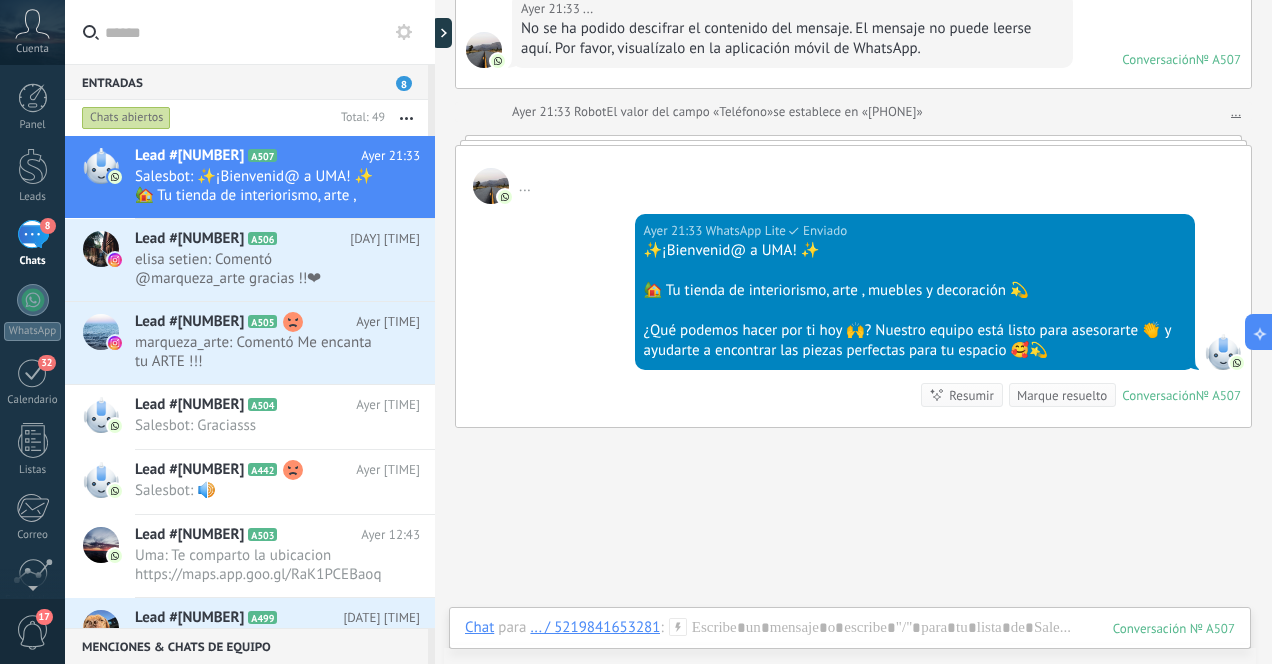 scroll, scrollTop: 160, scrollLeft: 0, axis: vertical 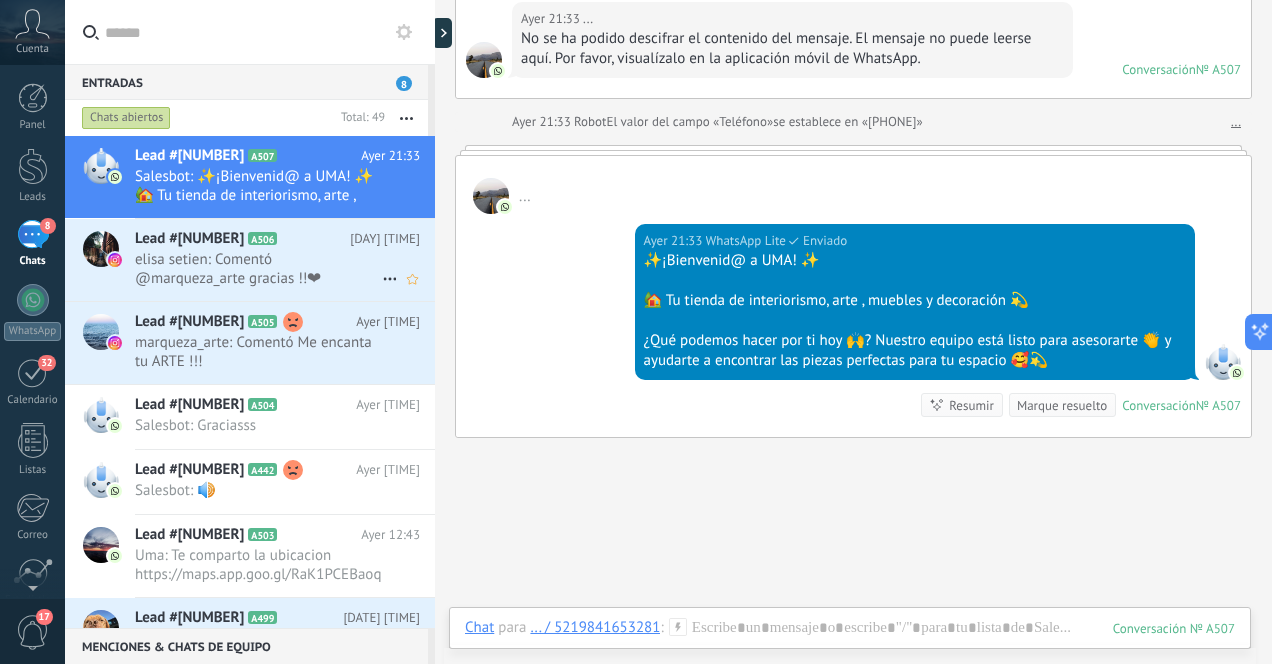 click on "elisa setien: Comentó @marqueza_arte gracias !!❤" at bounding box center [258, 269] 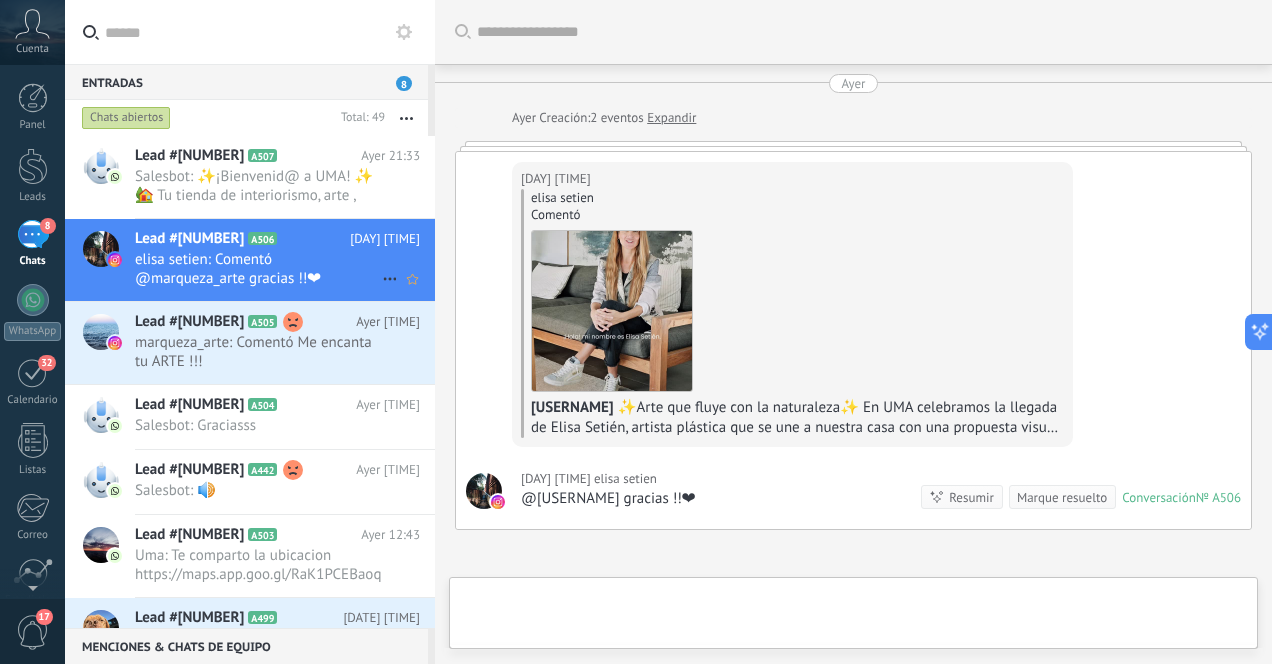 scroll, scrollTop: 2, scrollLeft: 0, axis: vertical 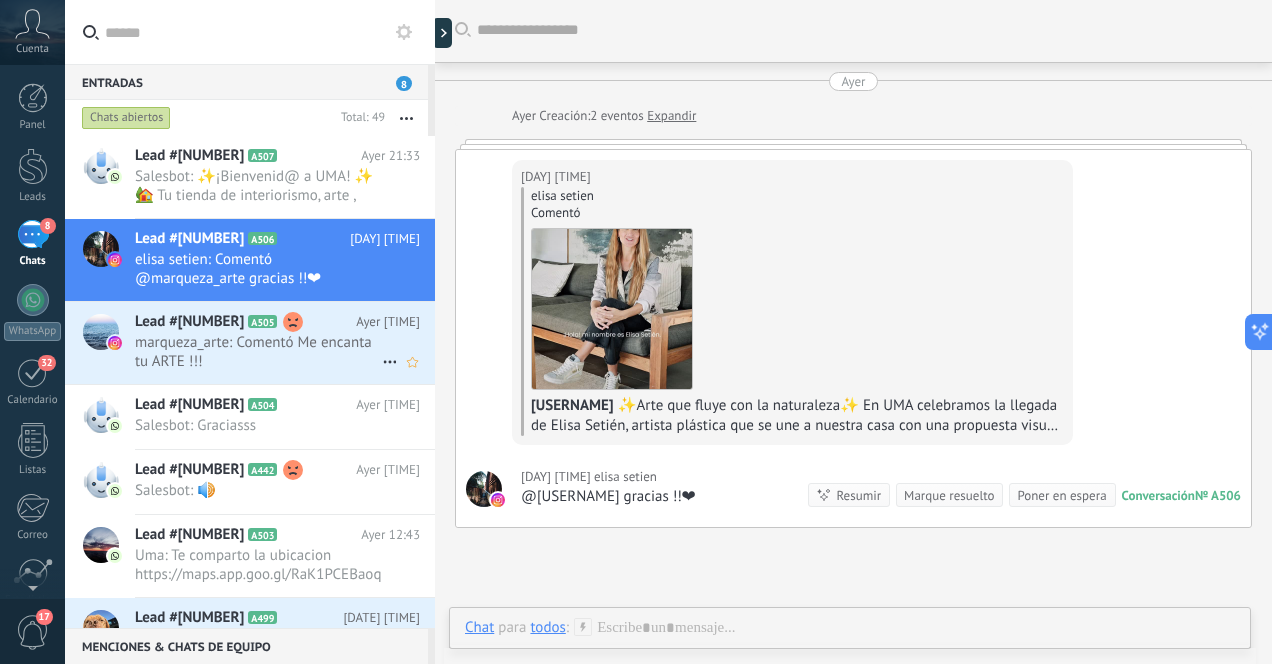 click on "marqueza_arte: Comentó Me encanta tu ARTE !!!" at bounding box center [258, 352] 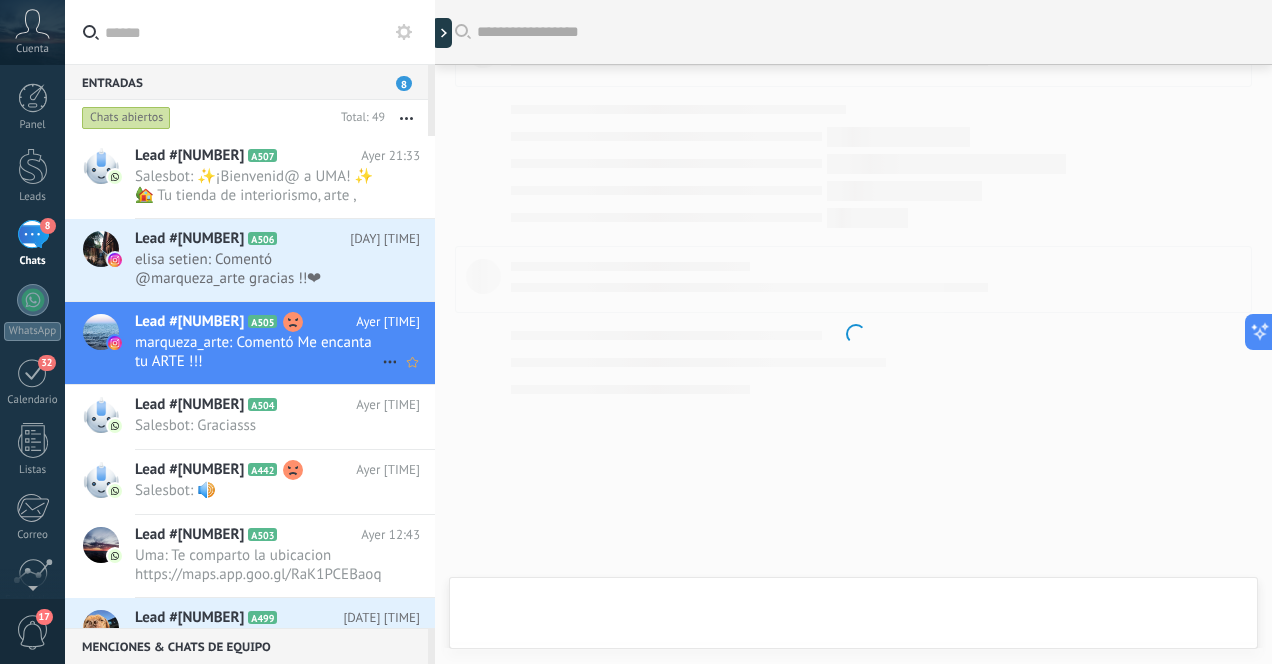 scroll, scrollTop: 2, scrollLeft: 0, axis: vertical 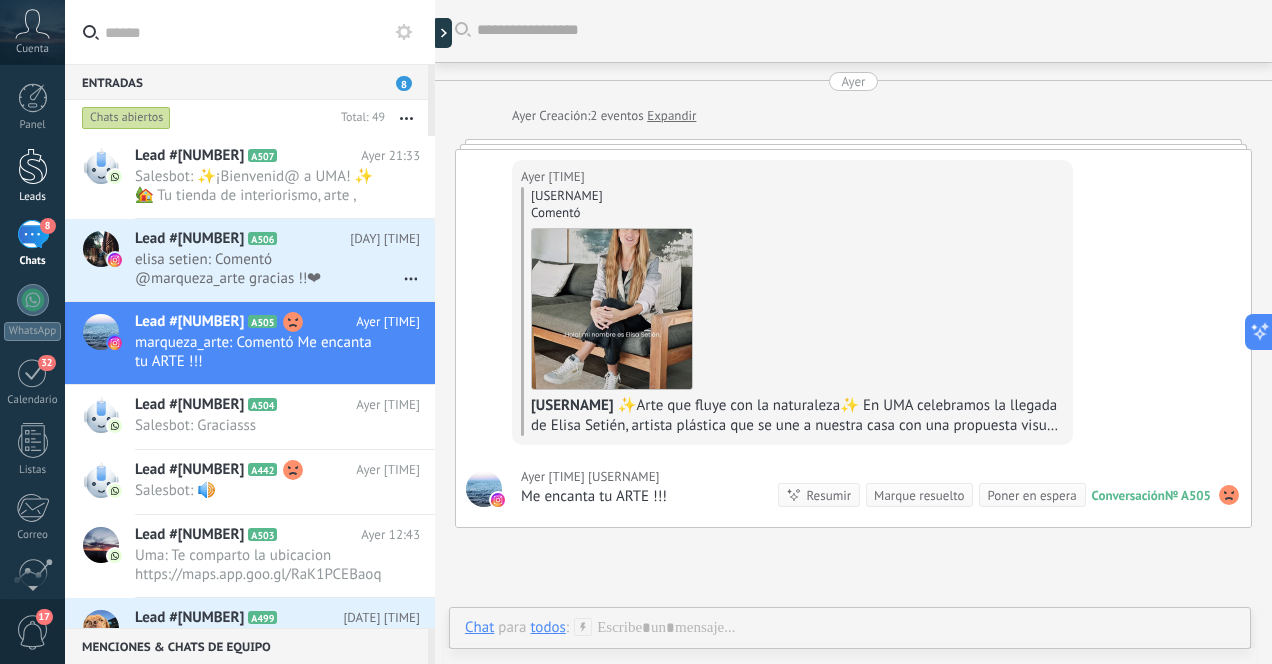 click at bounding box center (33, 166) 